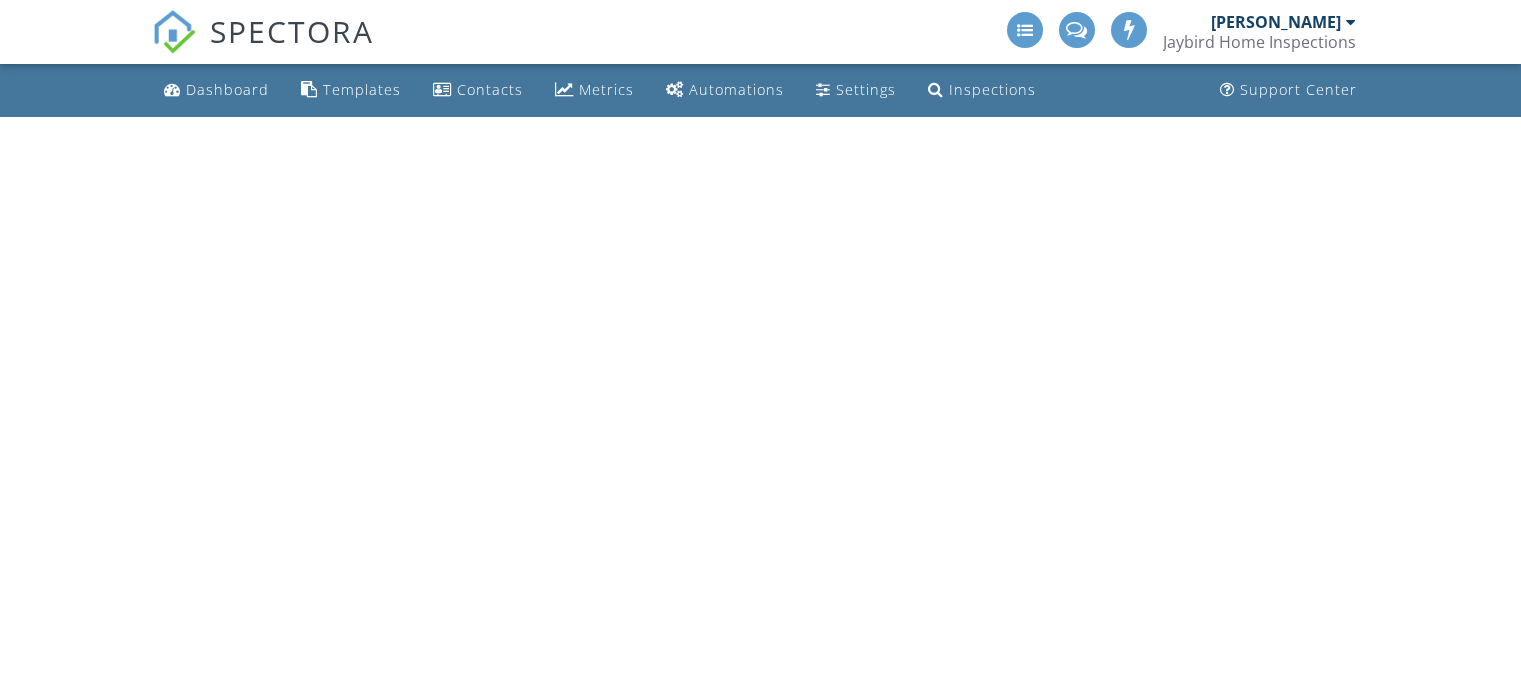 scroll, scrollTop: 0, scrollLeft: 0, axis: both 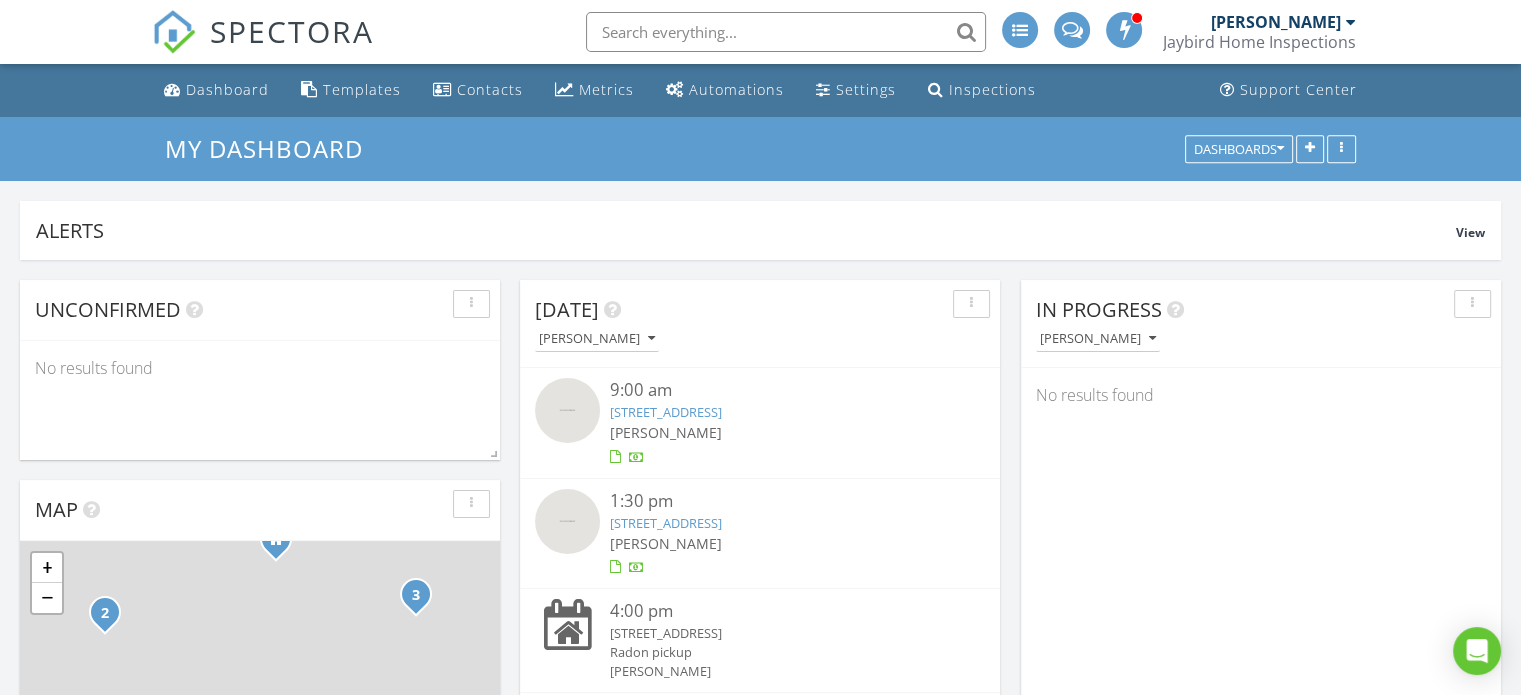 click at bounding box center [786, 32] 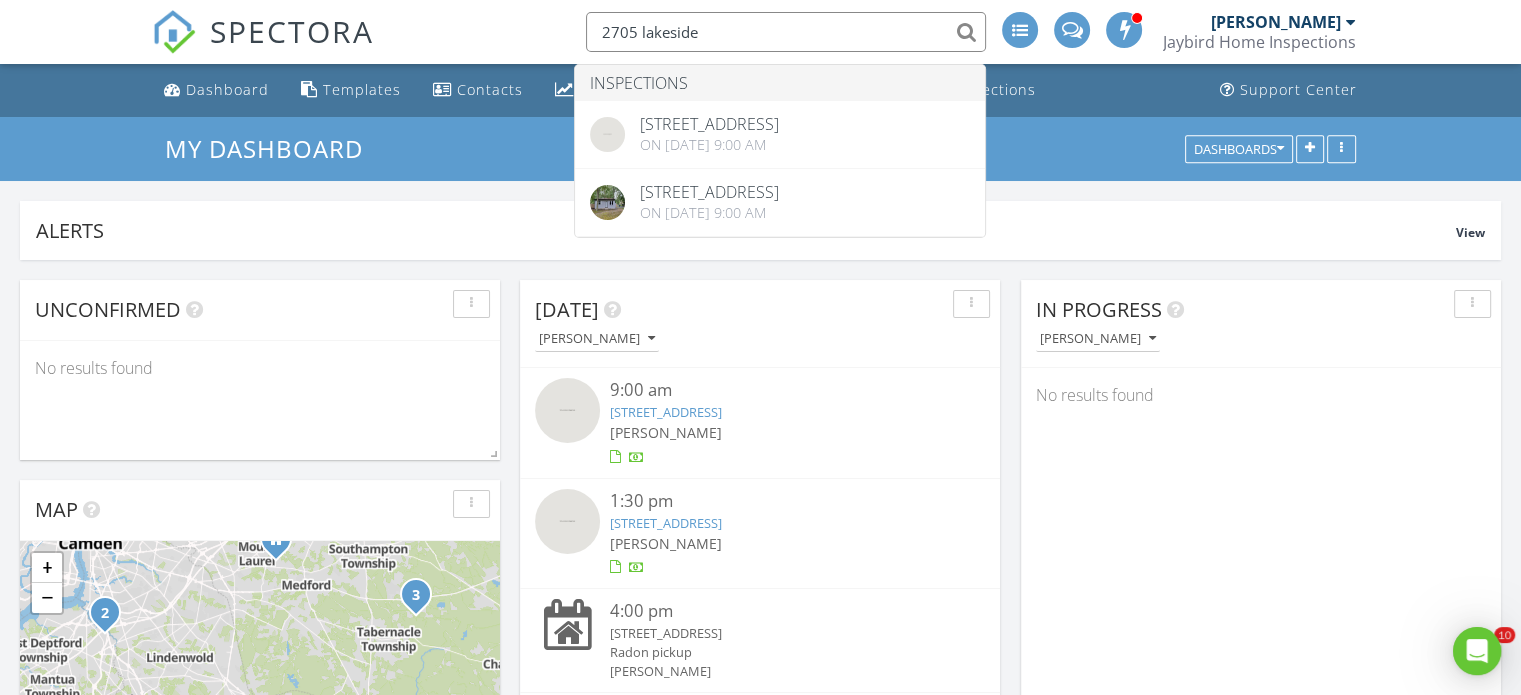 scroll, scrollTop: 0, scrollLeft: 0, axis: both 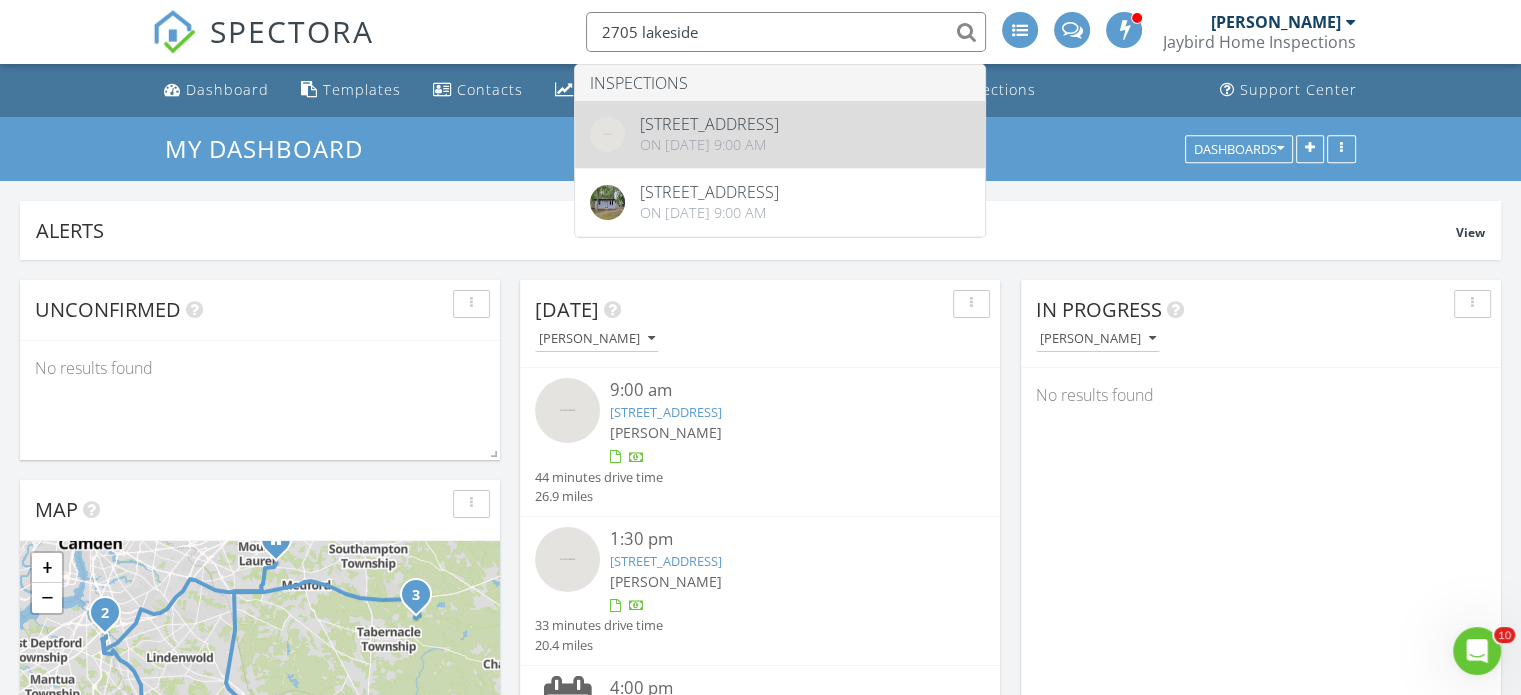 type on "2705 lakeside" 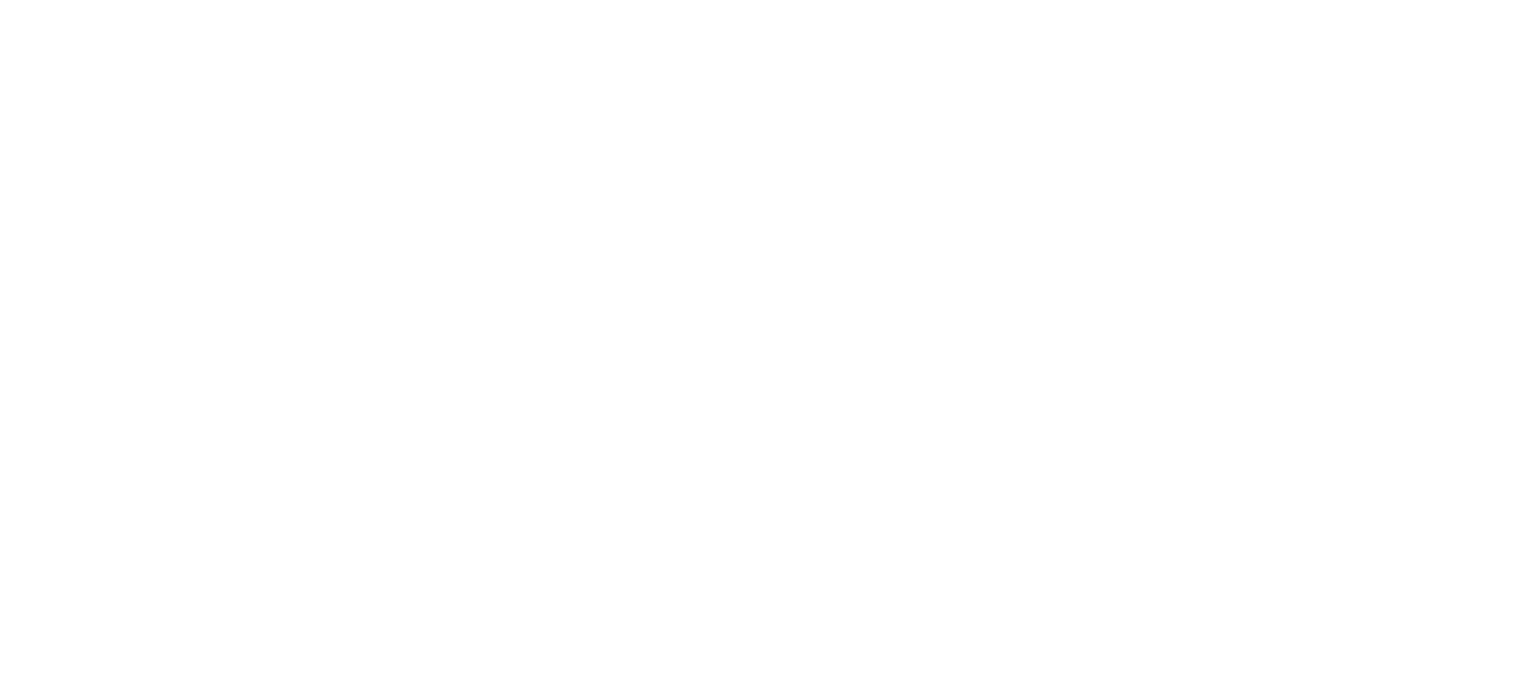 scroll, scrollTop: 0, scrollLeft: 0, axis: both 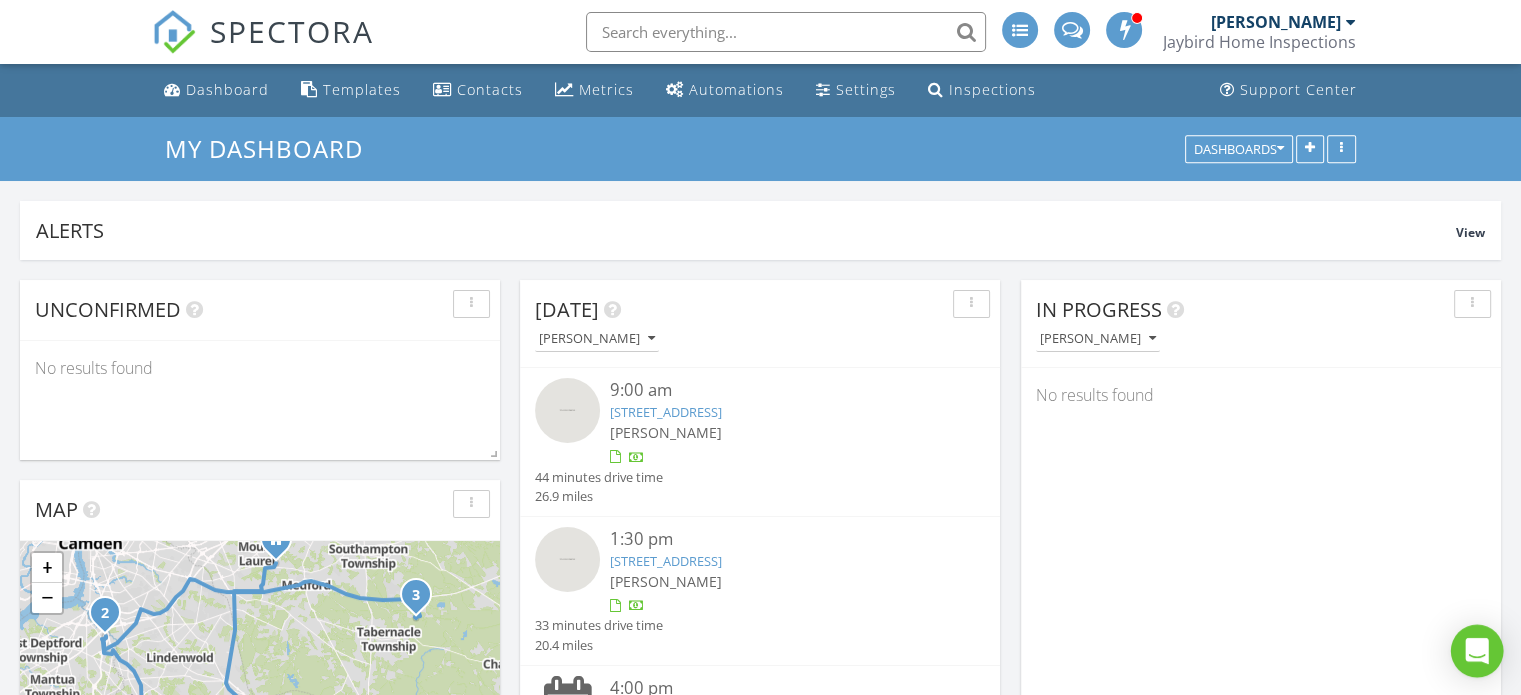 click 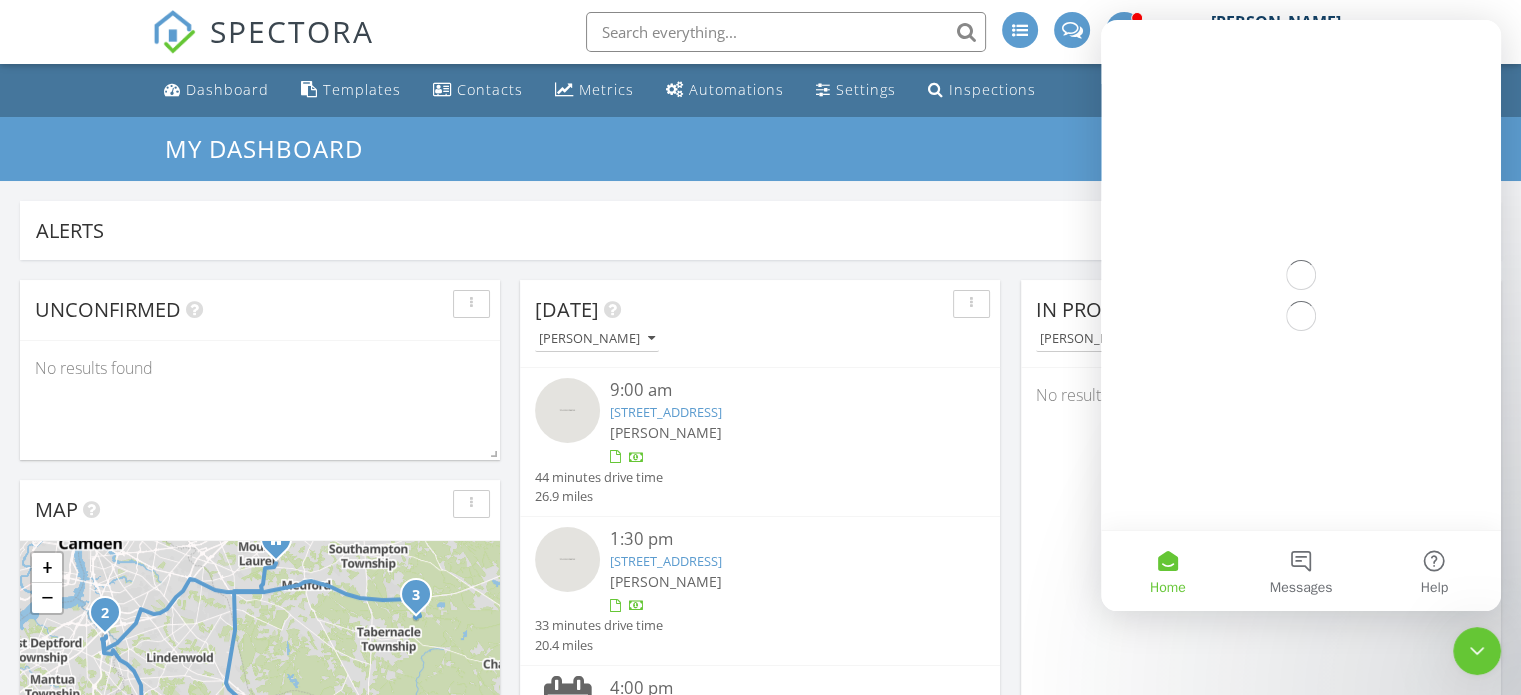 scroll, scrollTop: 0, scrollLeft: 0, axis: both 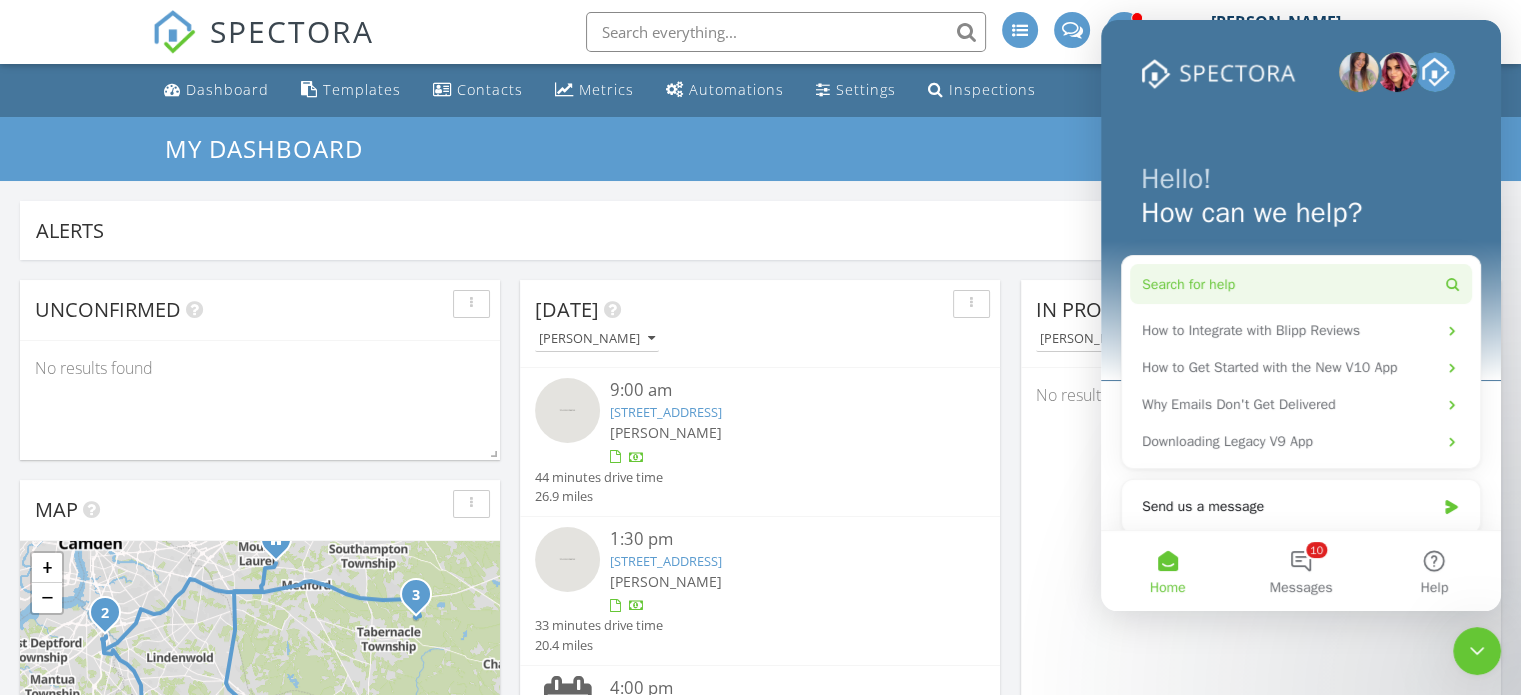 click on "Search for help" at bounding box center (1301, 284) 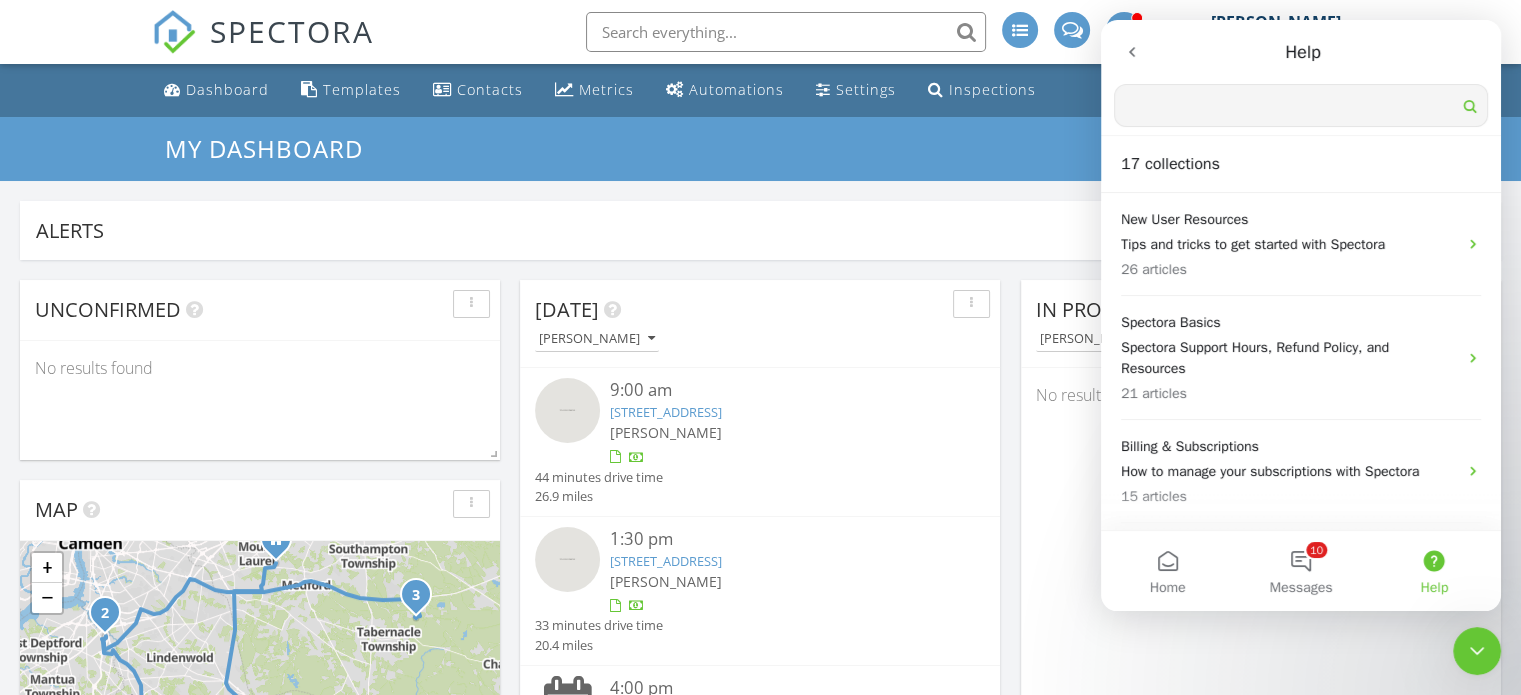 scroll, scrollTop: 0, scrollLeft: 0, axis: both 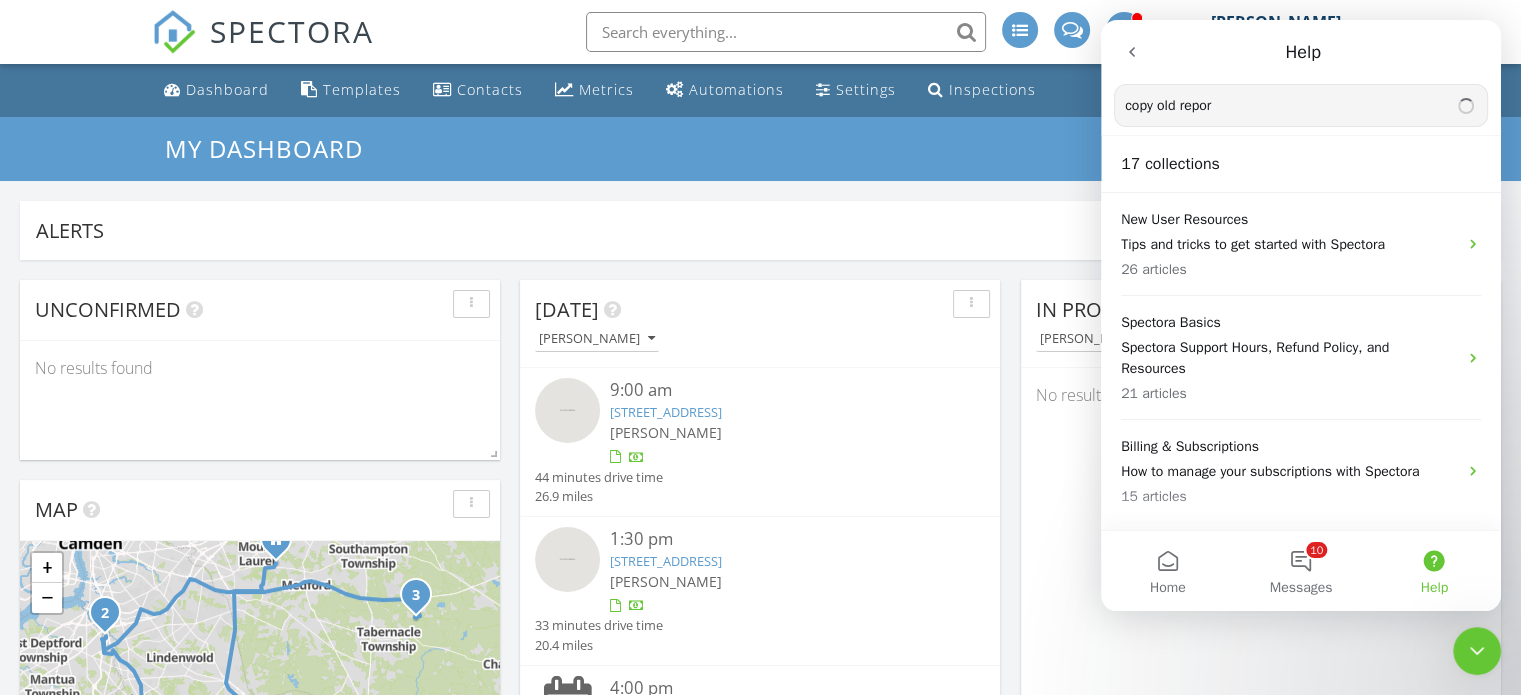 type on "copy old report" 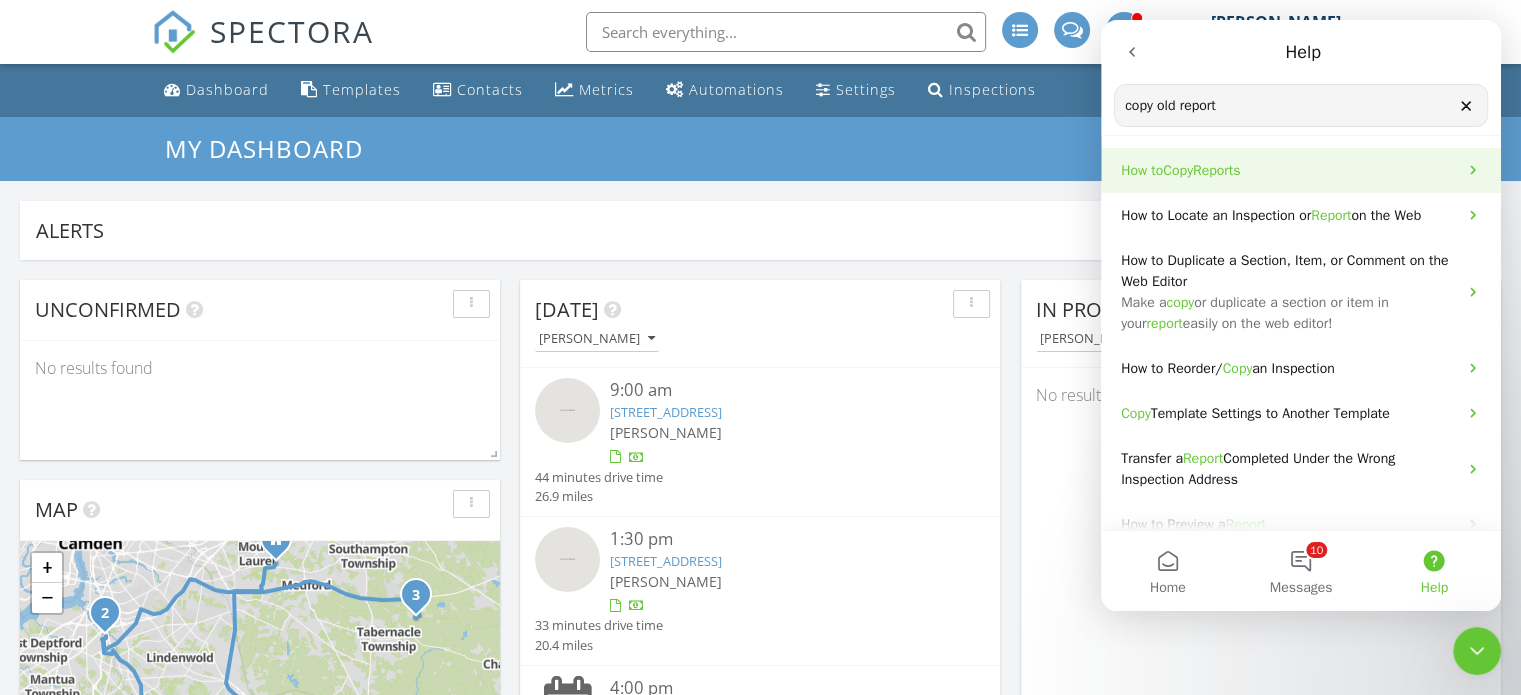 click on "How to  Copy  Reports" at bounding box center (1289, 170) 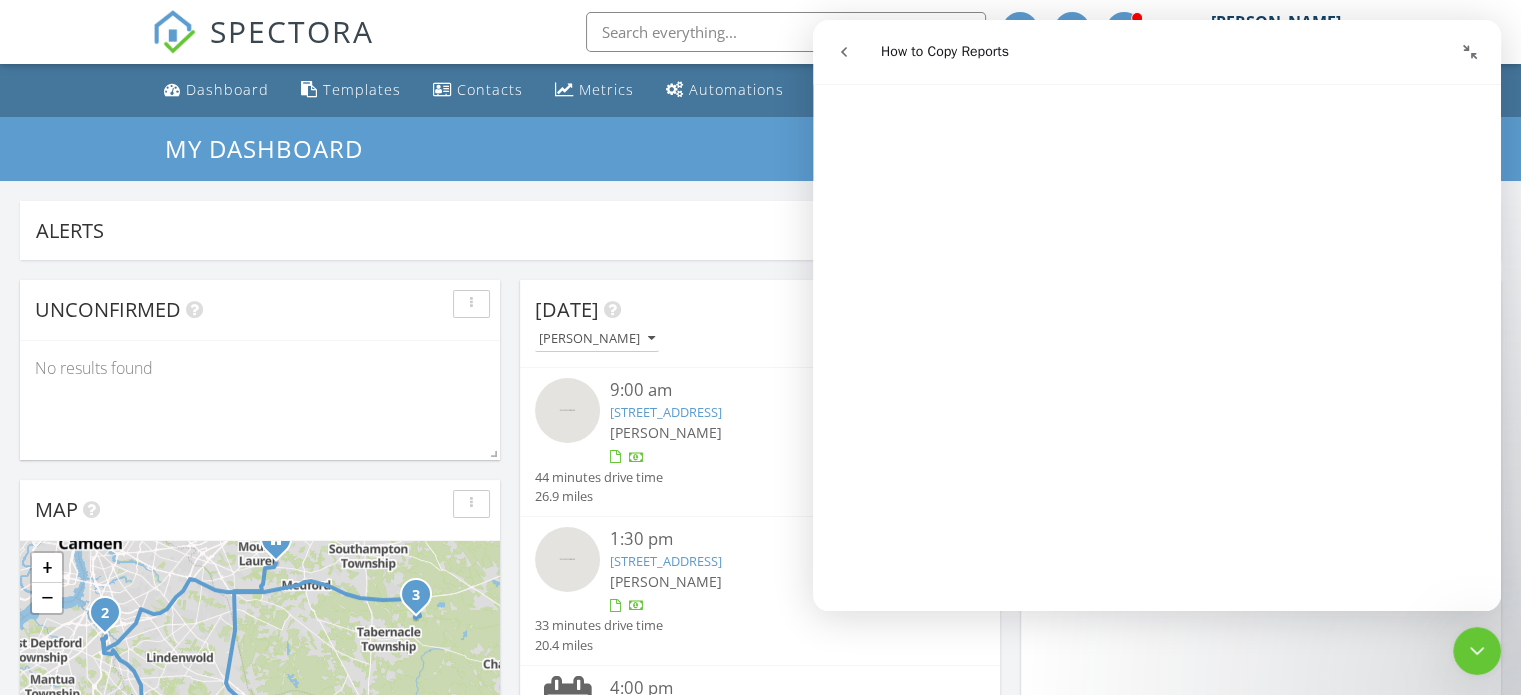 scroll, scrollTop: 809, scrollLeft: 0, axis: vertical 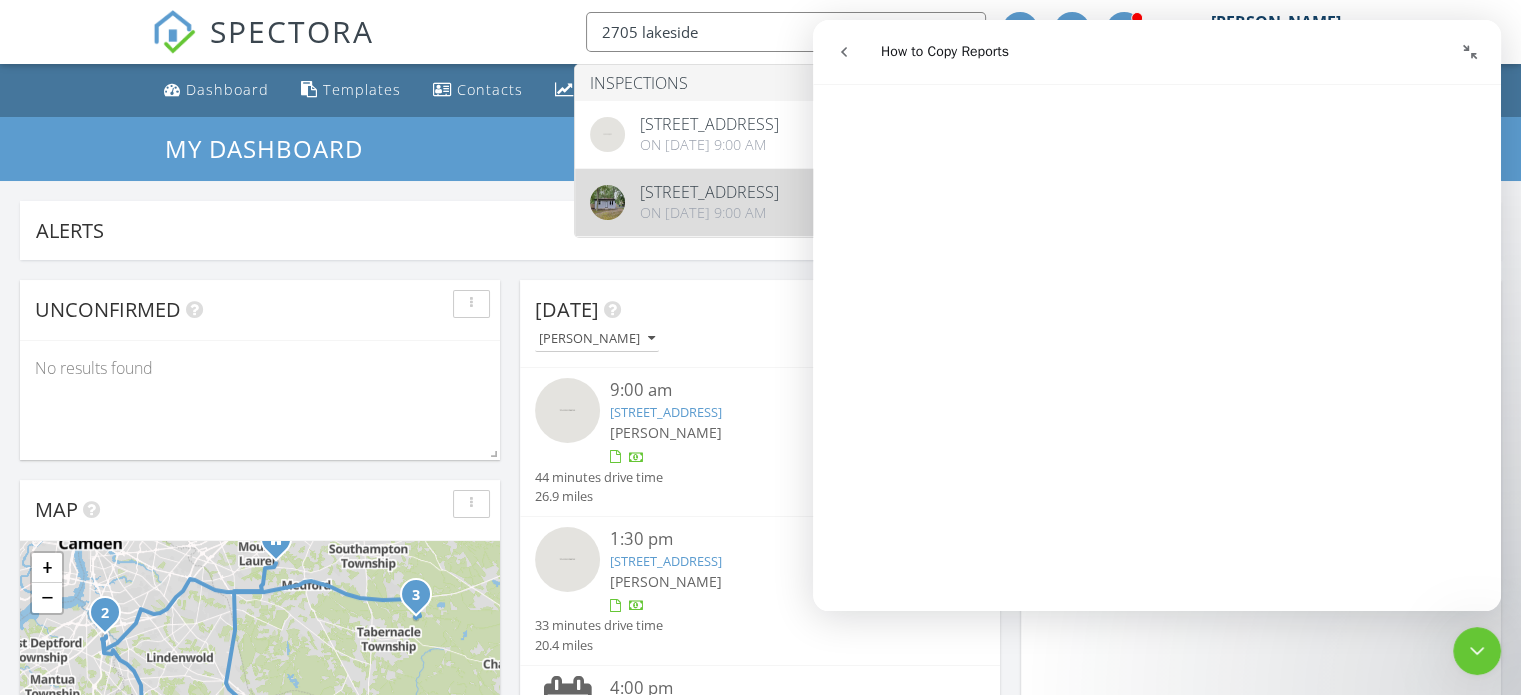 type on "2705 lakeside" 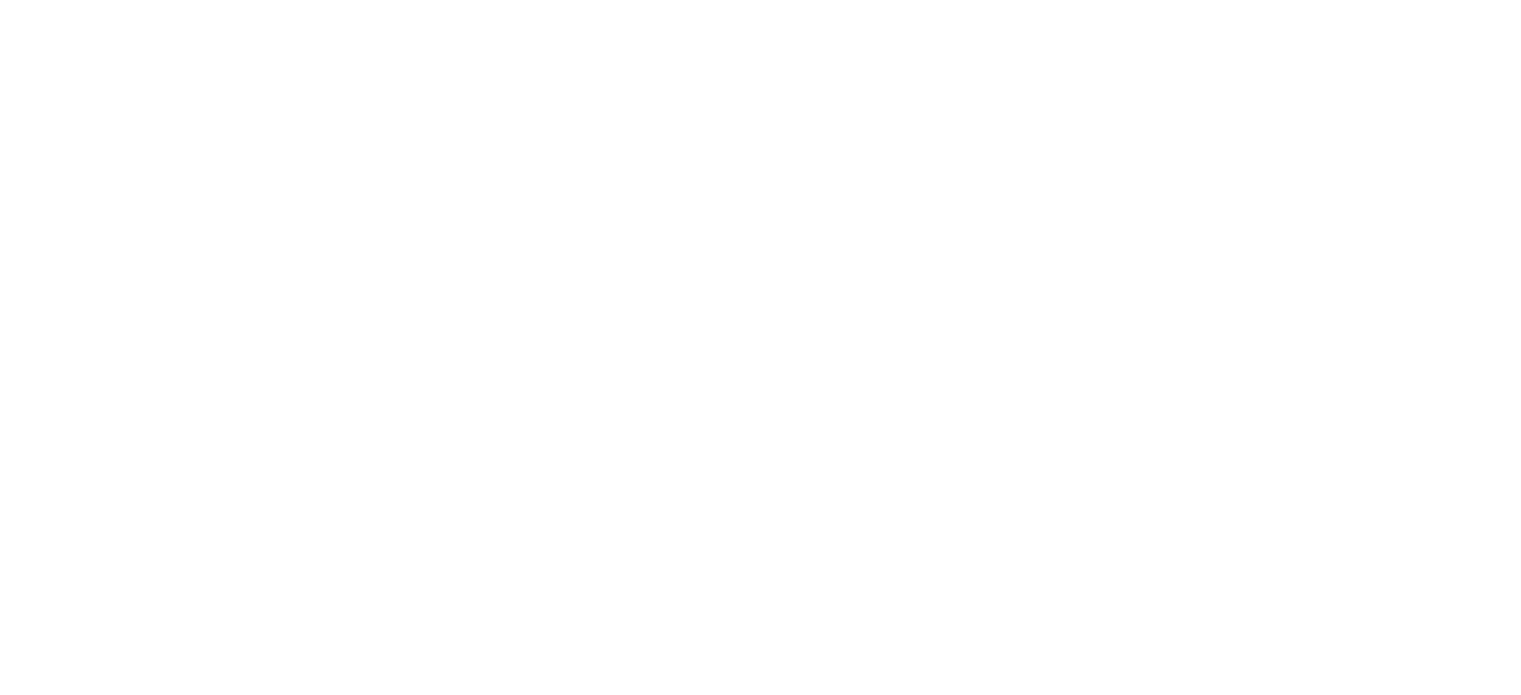 scroll, scrollTop: 0, scrollLeft: 0, axis: both 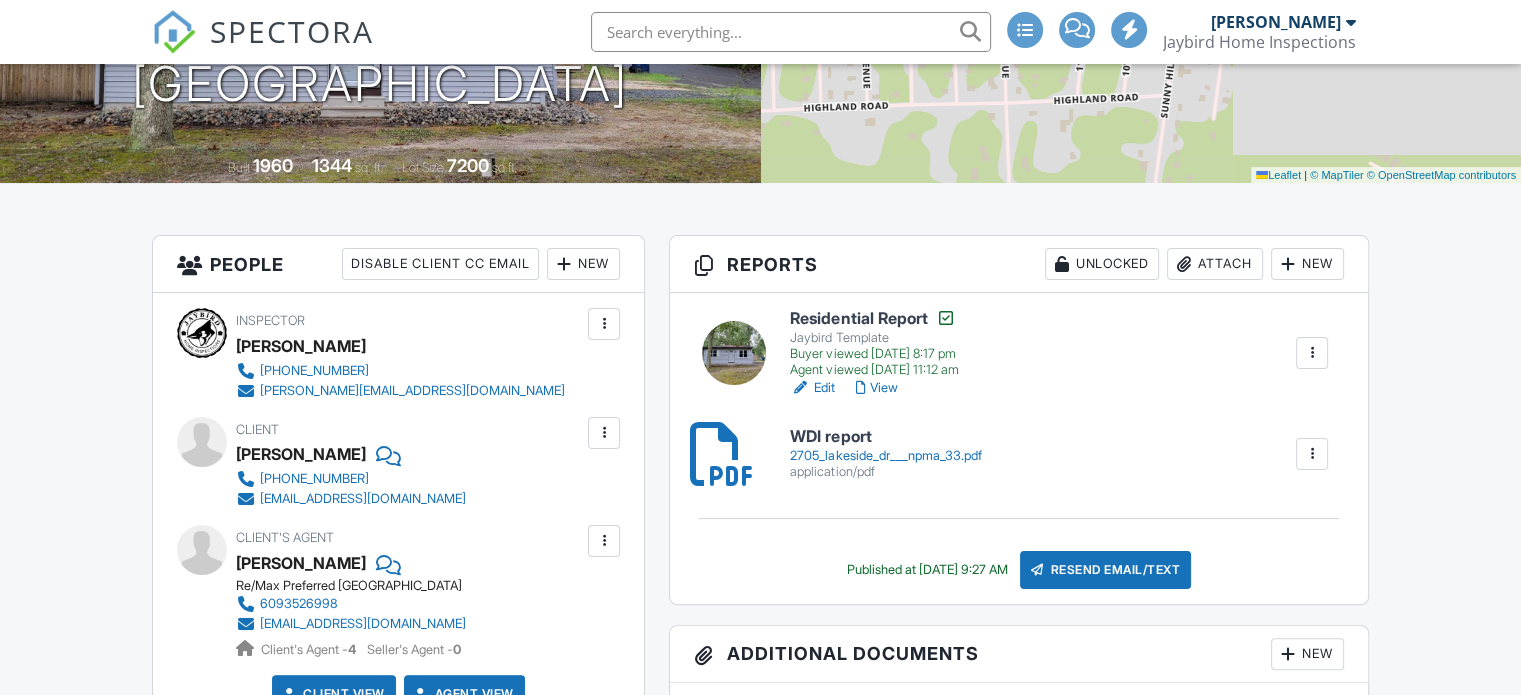 click at bounding box center [1312, 353] 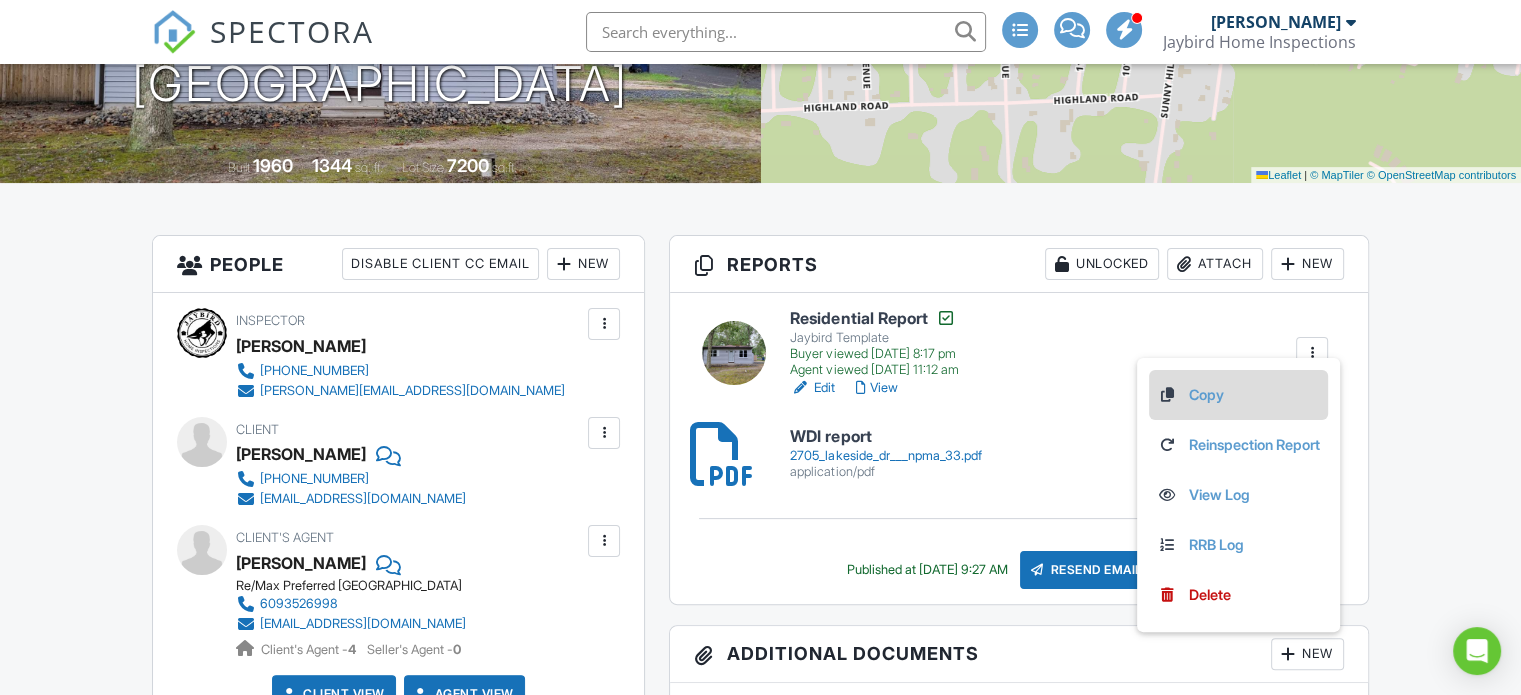 click on "Copy" at bounding box center [1238, 395] 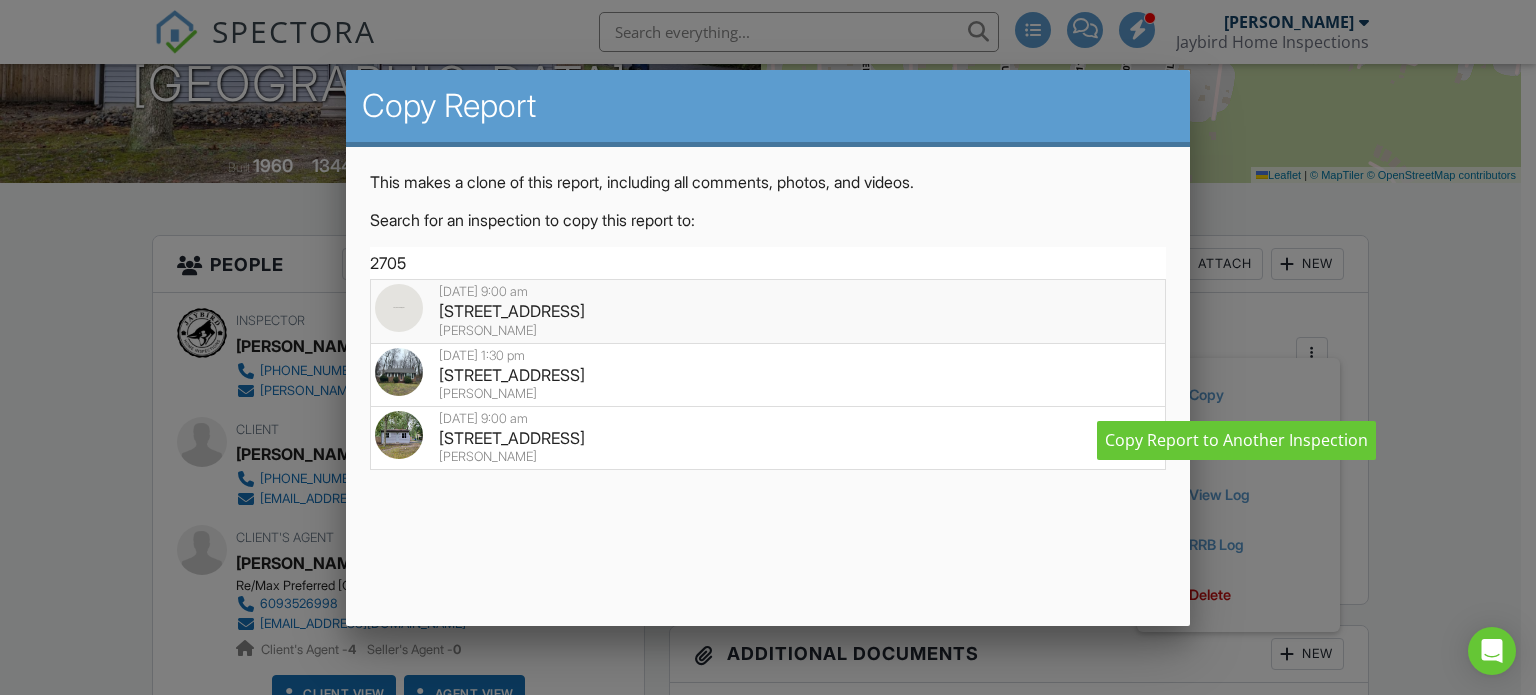 click on "[STREET_ADDRESS]" at bounding box center (768, 311) 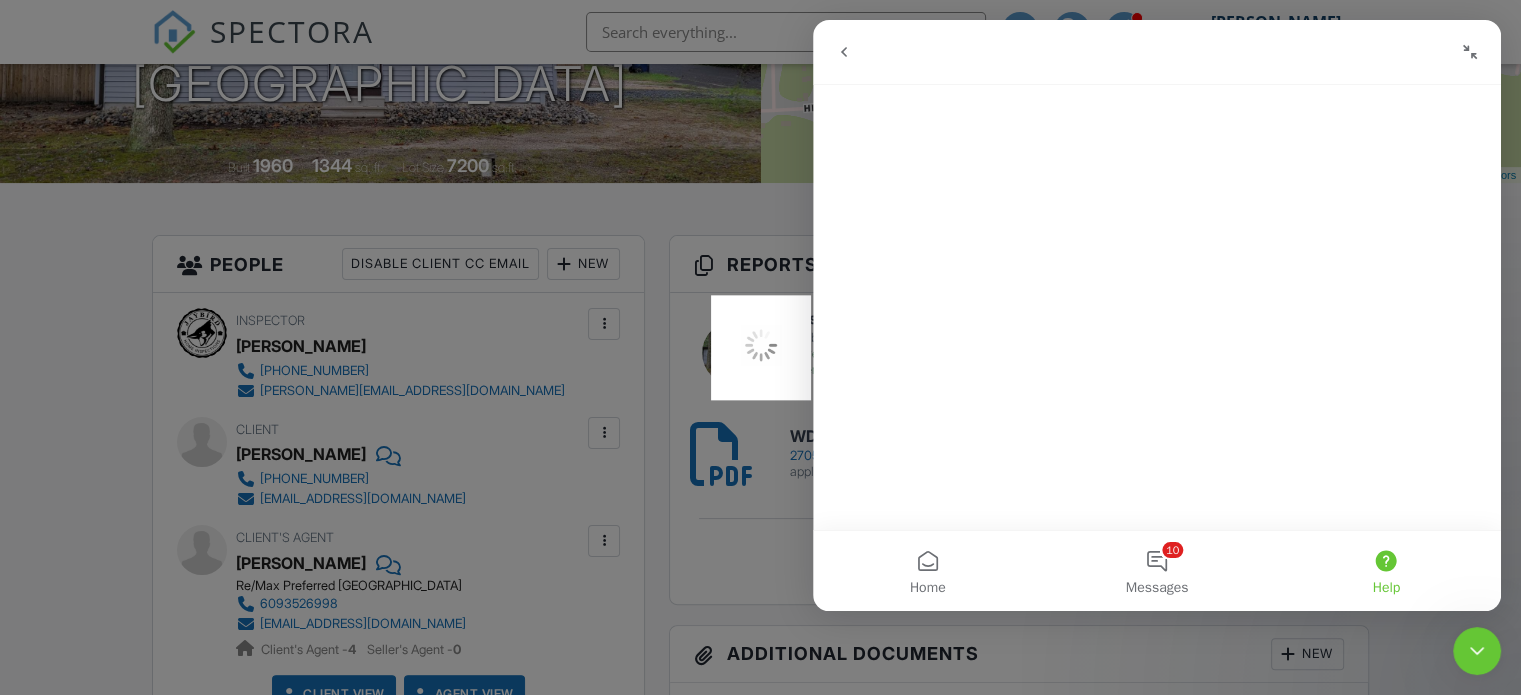 scroll, scrollTop: 0, scrollLeft: 0, axis: both 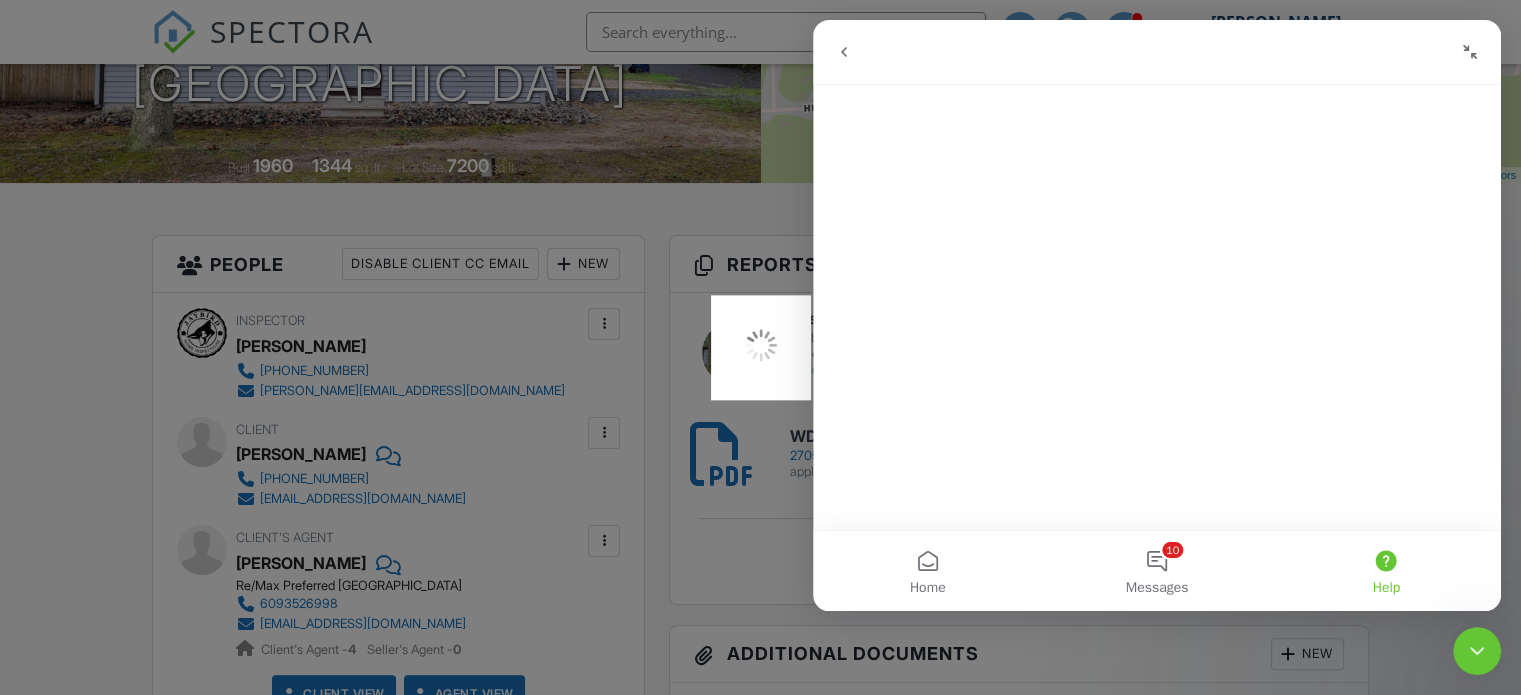 click 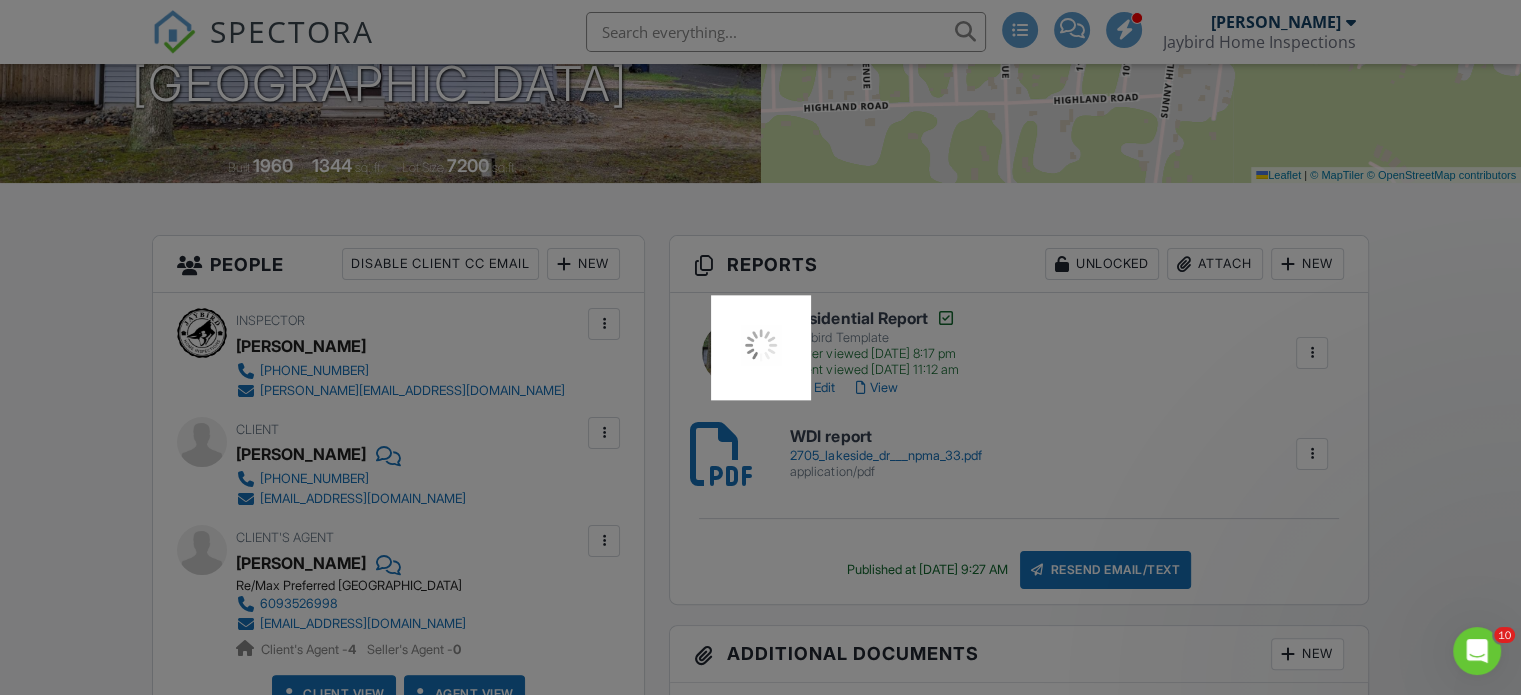 scroll, scrollTop: 0, scrollLeft: 0, axis: both 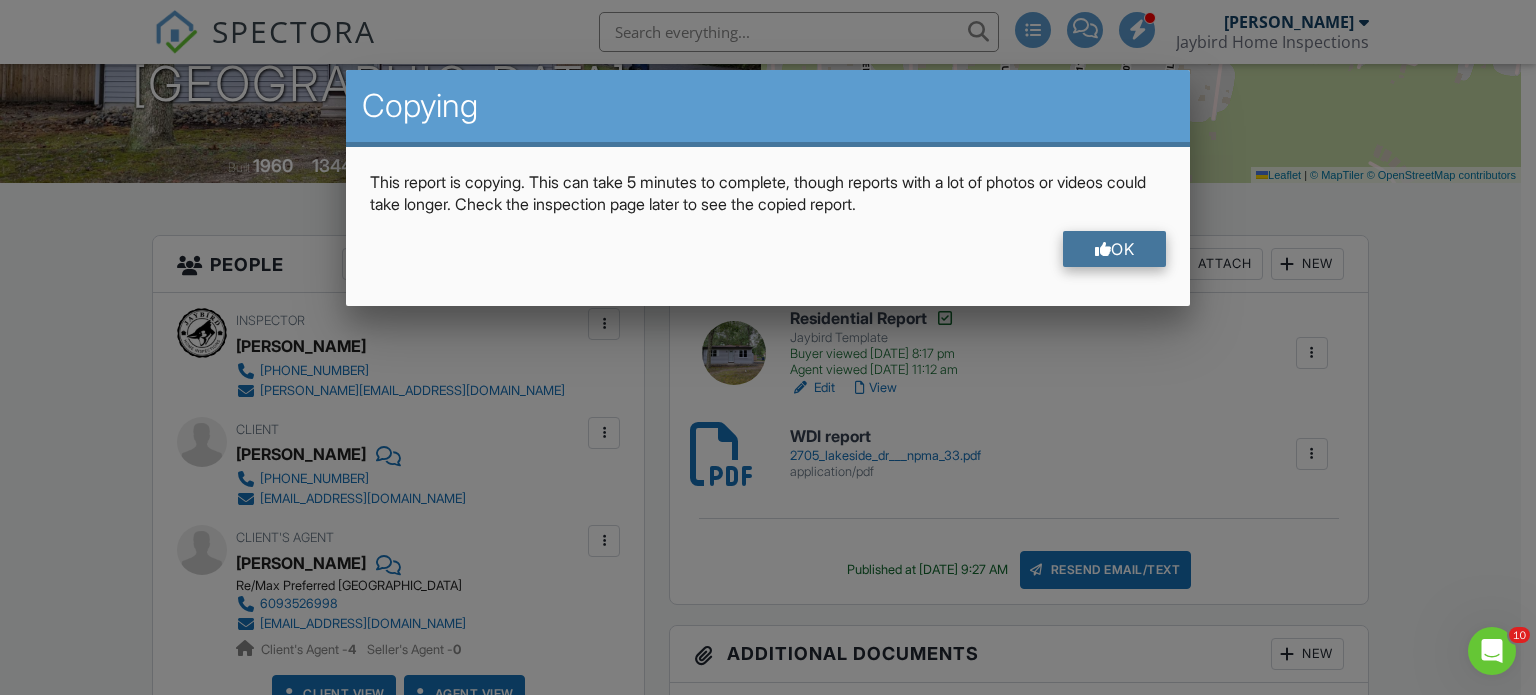 click on "OK" at bounding box center (1115, 249) 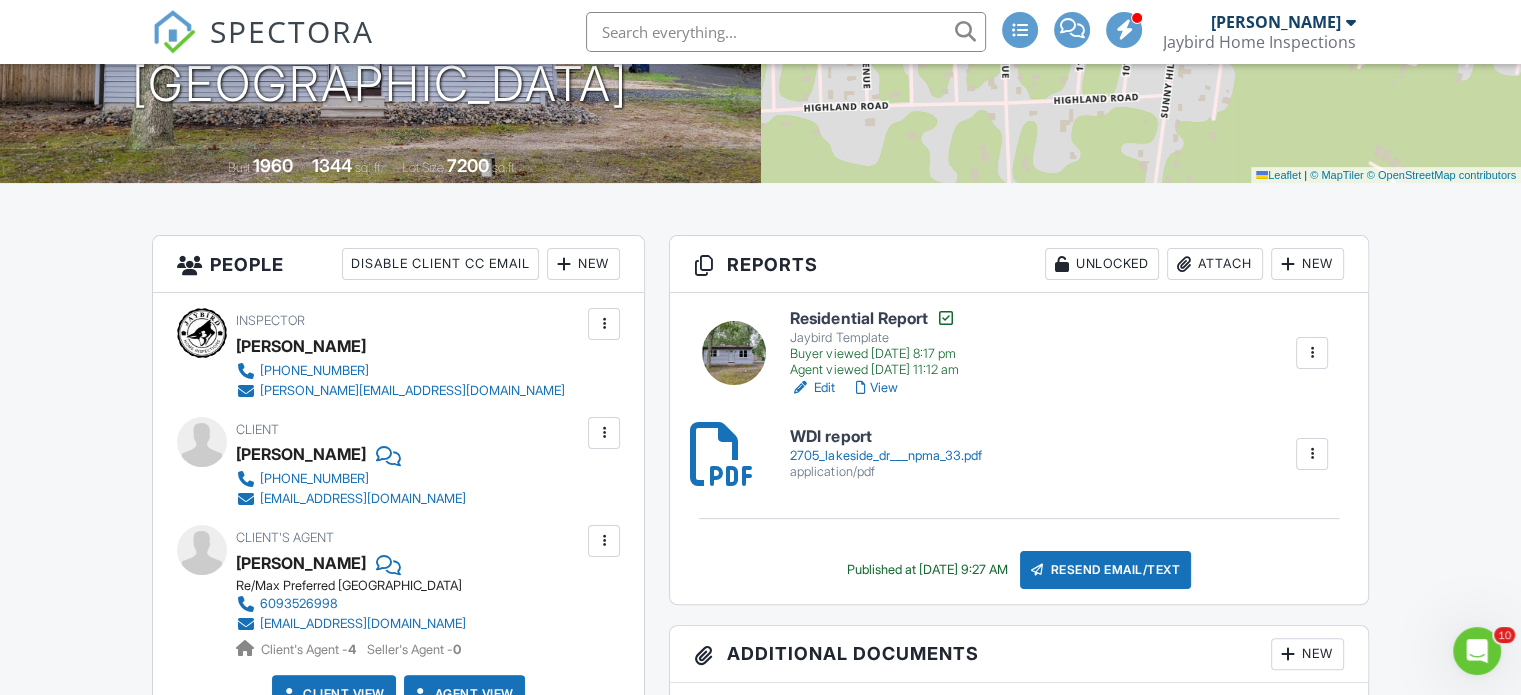 click on "SPECTORA" at bounding box center [292, 31] 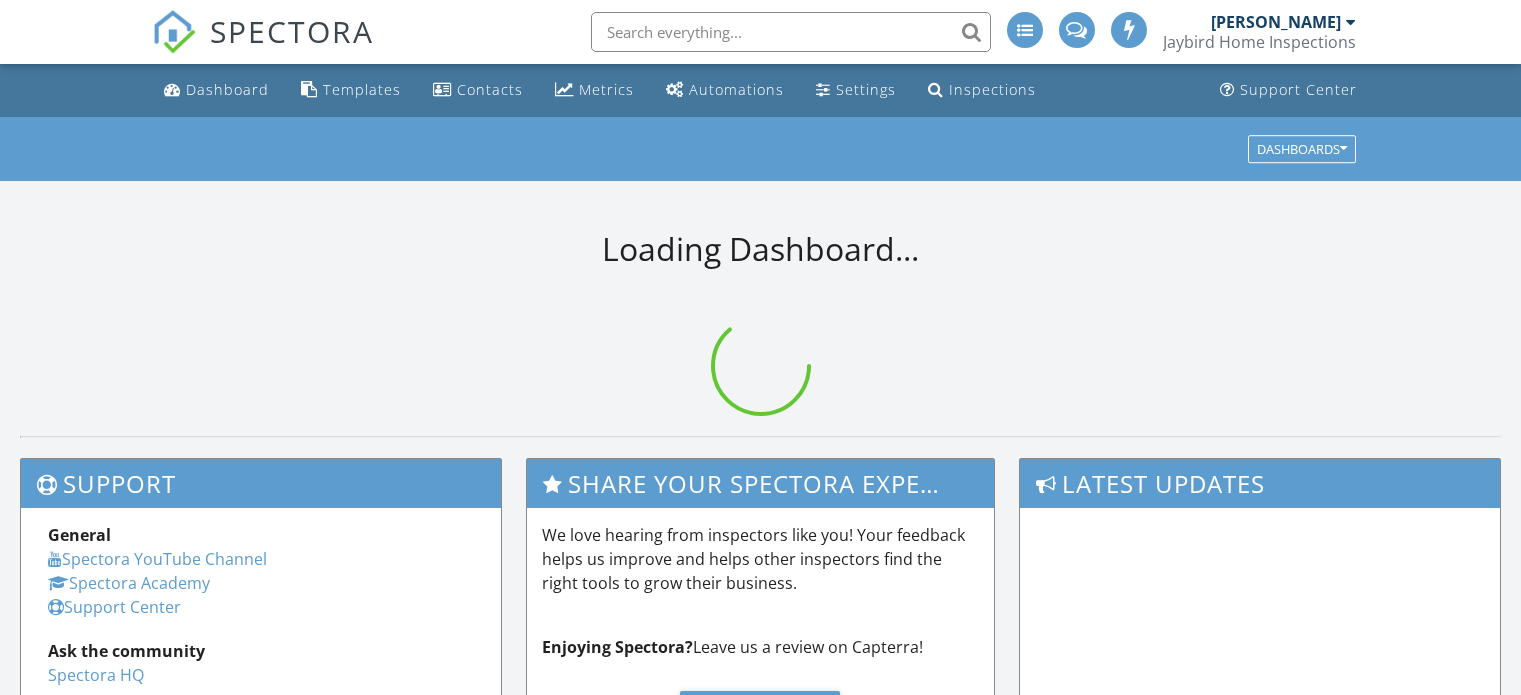 scroll, scrollTop: 0, scrollLeft: 0, axis: both 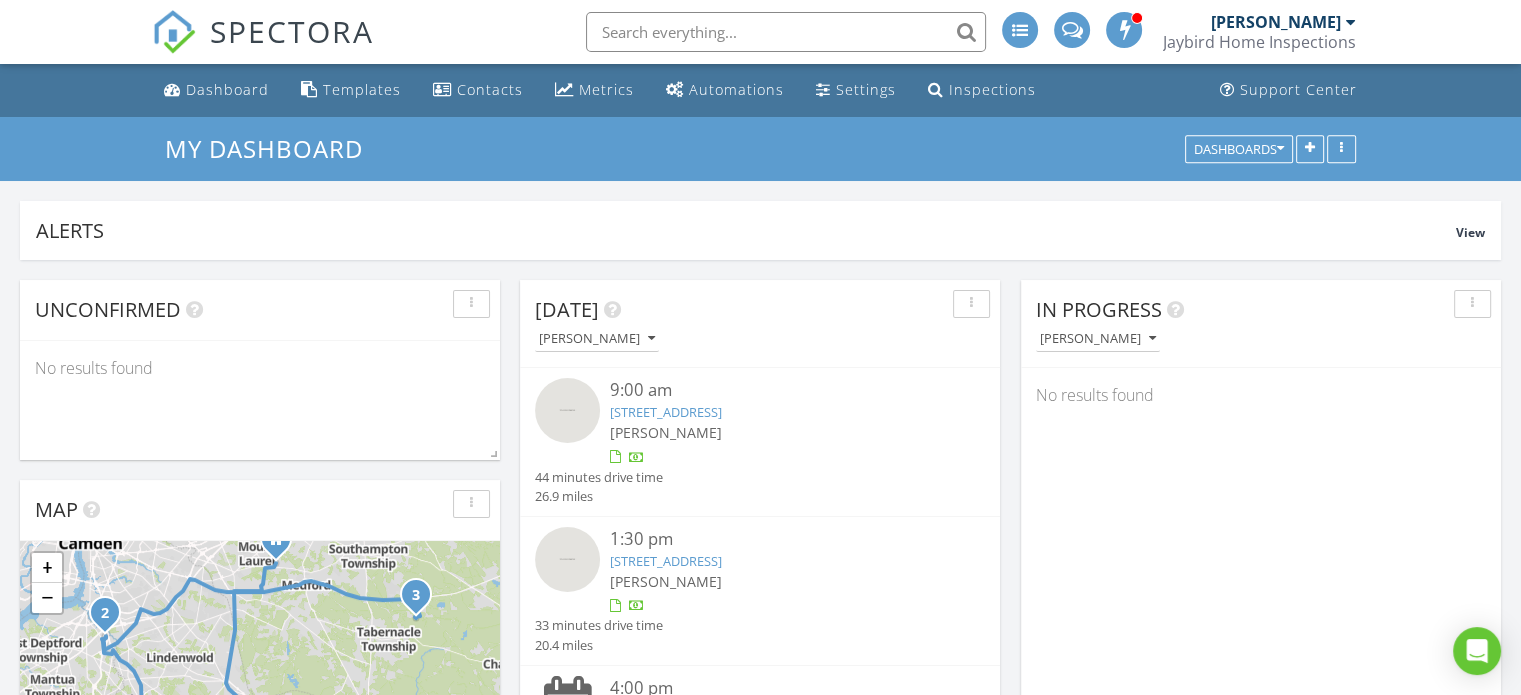 click on "2705 Lakeside Dr, WILLIAMSTOWN, NJ 08094" at bounding box center (666, 412) 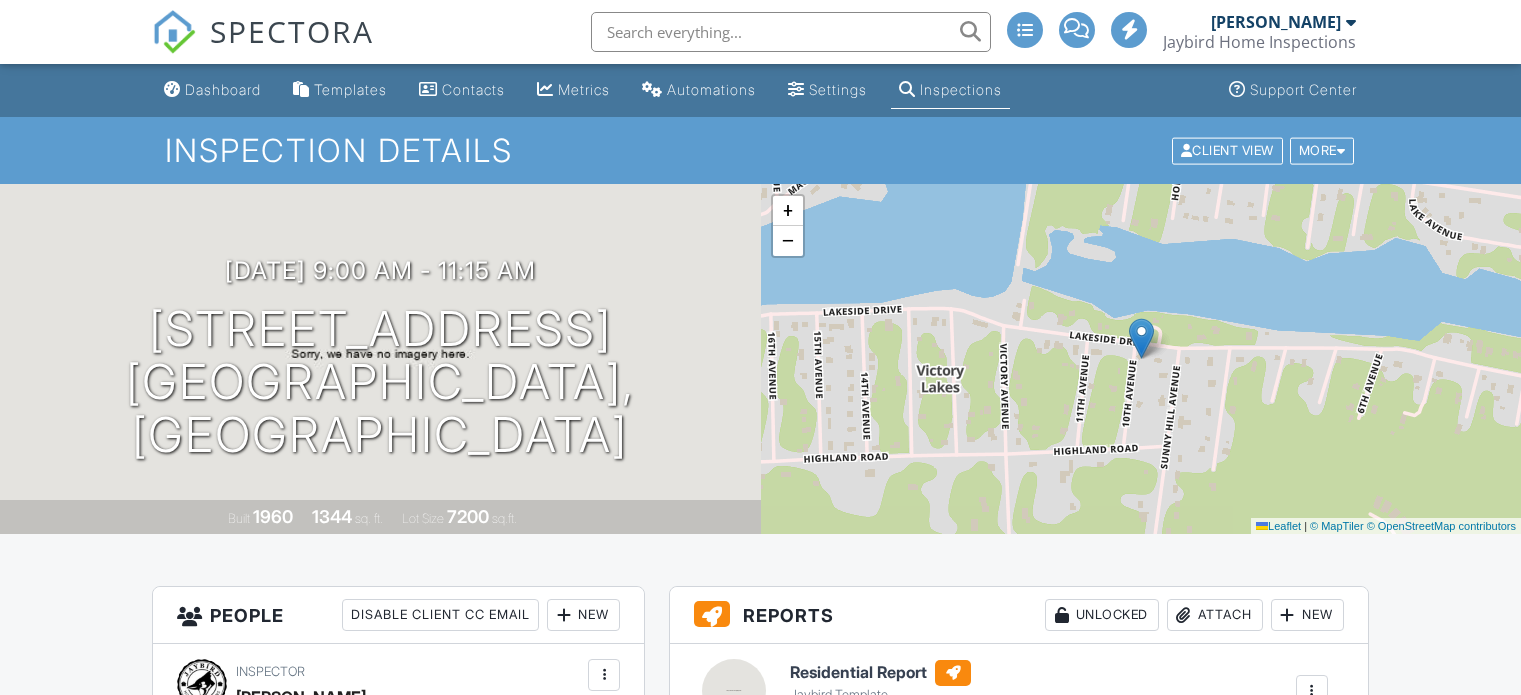 scroll, scrollTop: 0, scrollLeft: 0, axis: both 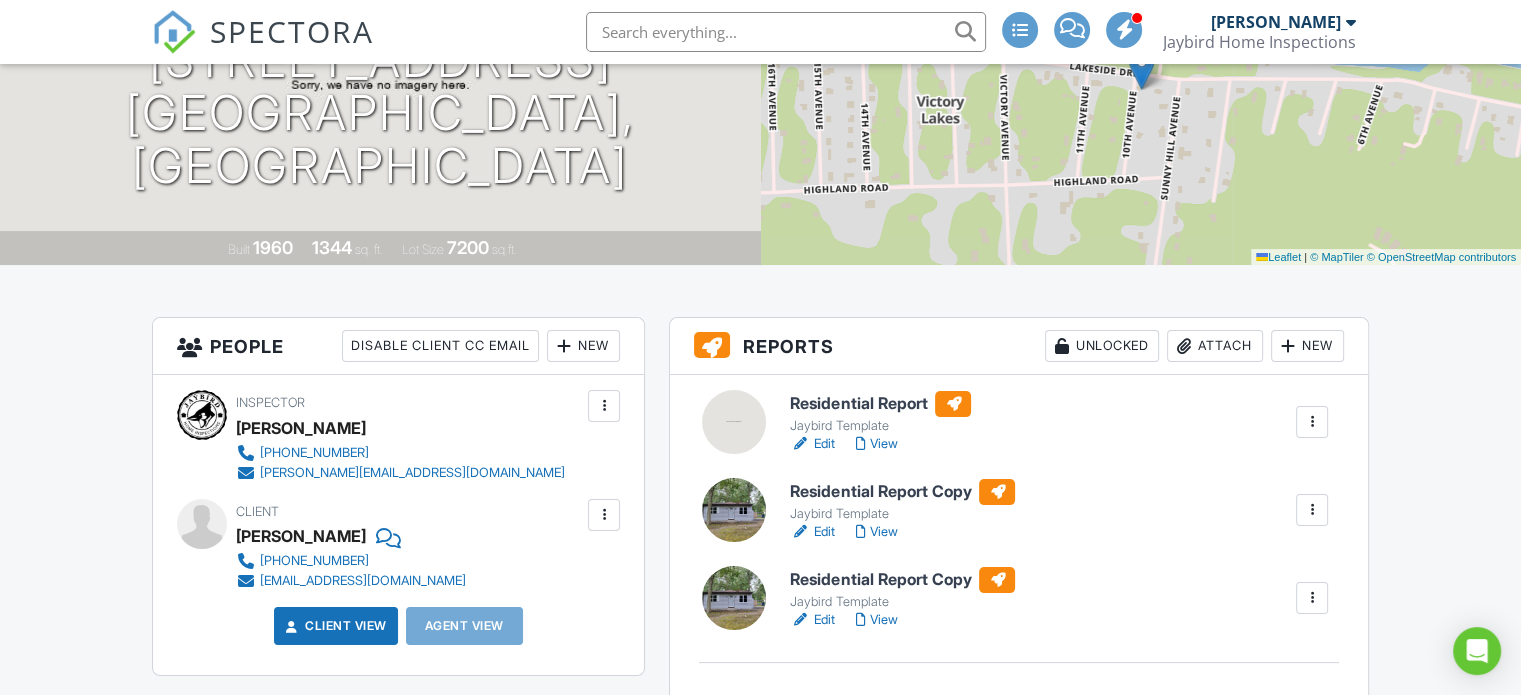 click at bounding box center [1312, 510] 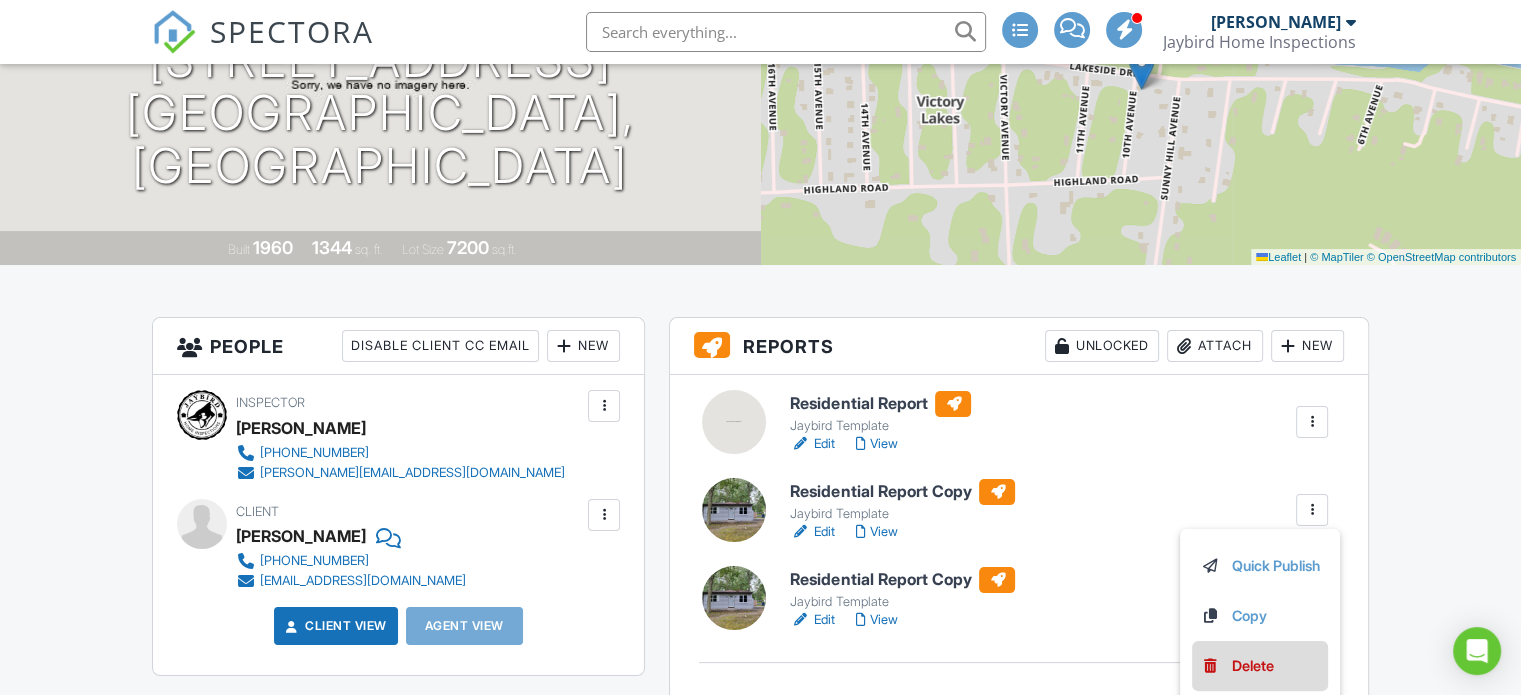 click on "Delete" at bounding box center (1260, 666) 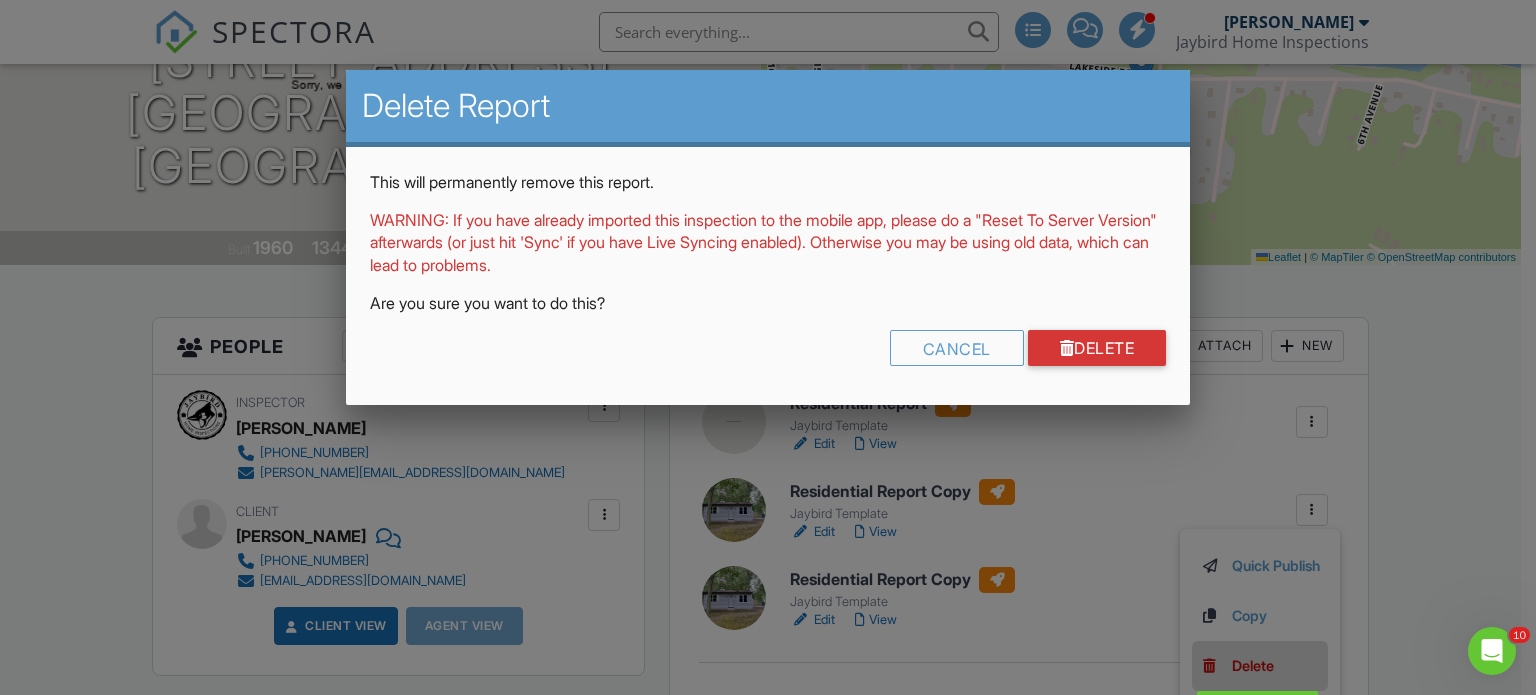 scroll, scrollTop: 0, scrollLeft: 0, axis: both 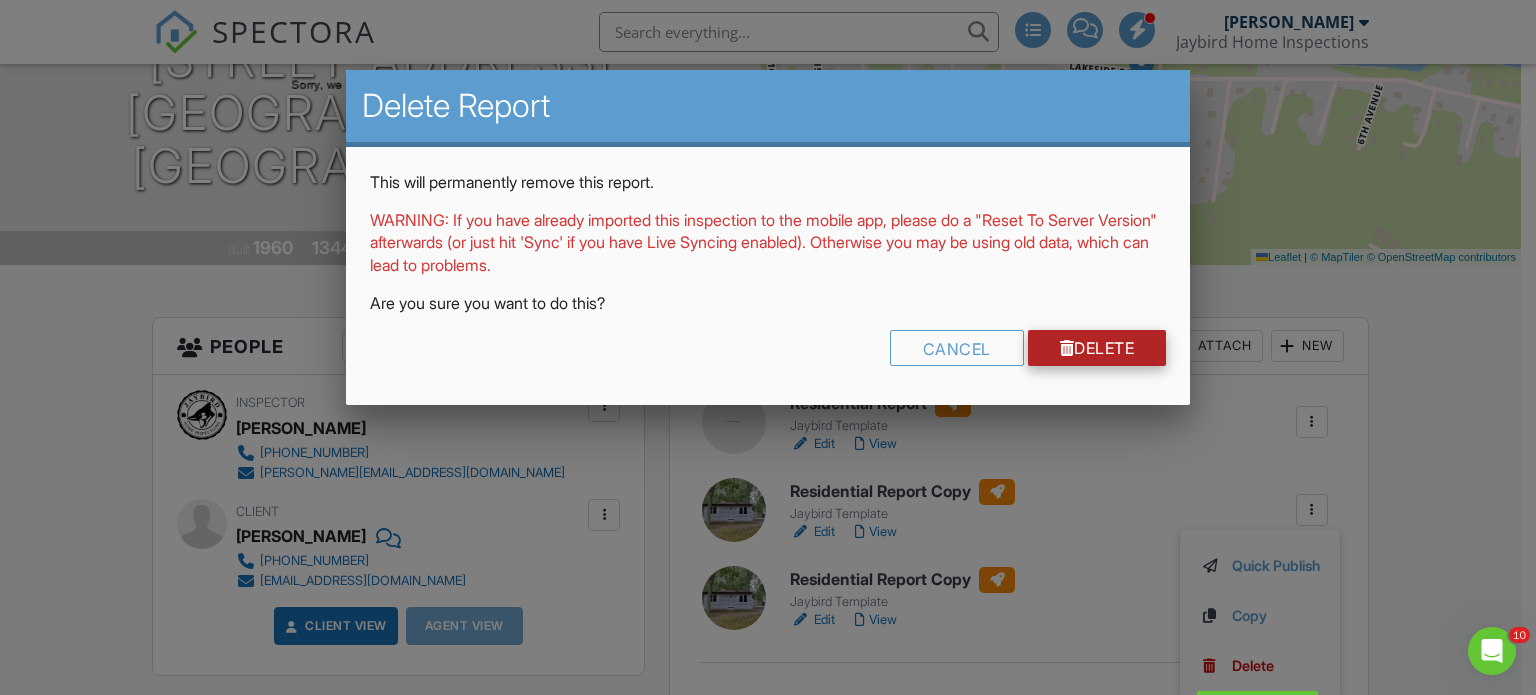 click on "Delete" at bounding box center (1097, 348) 